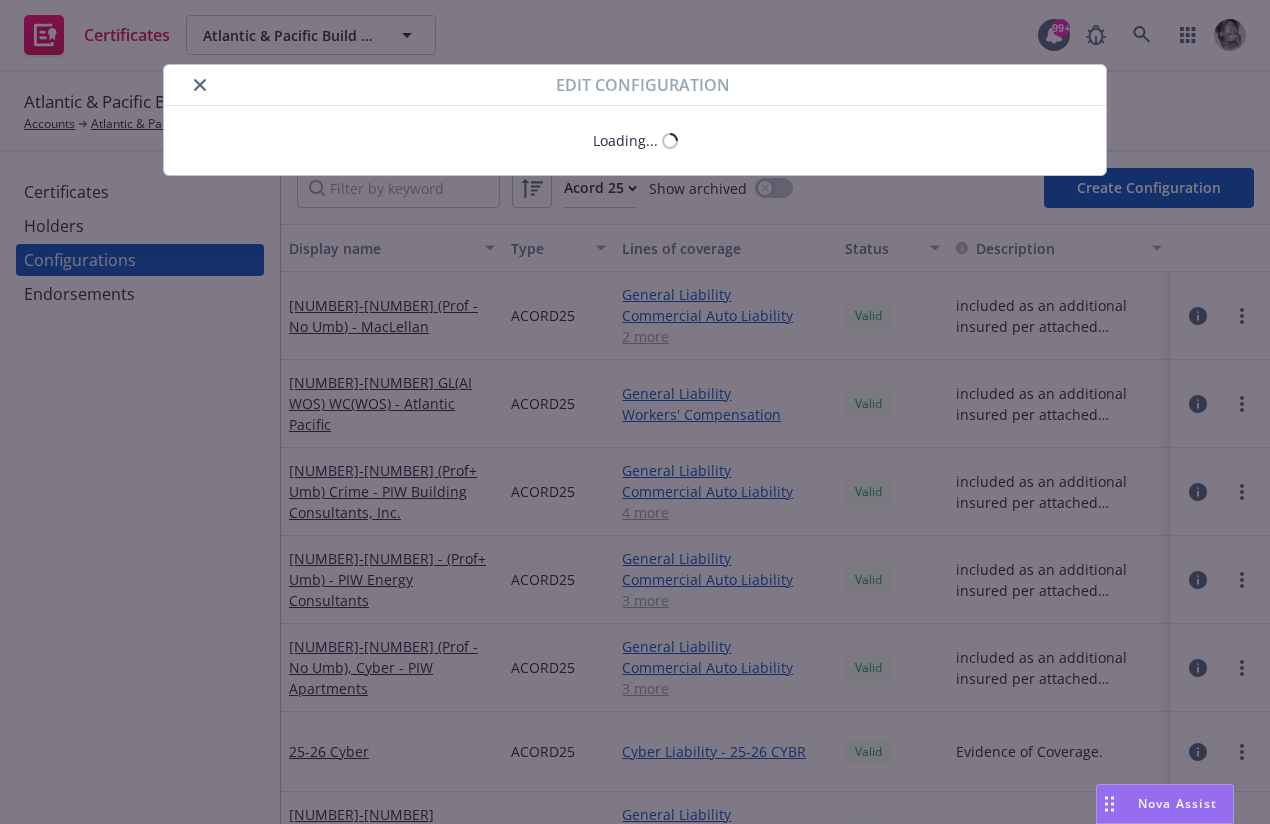 scroll, scrollTop: 0, scrollLeft: 0, axis: both 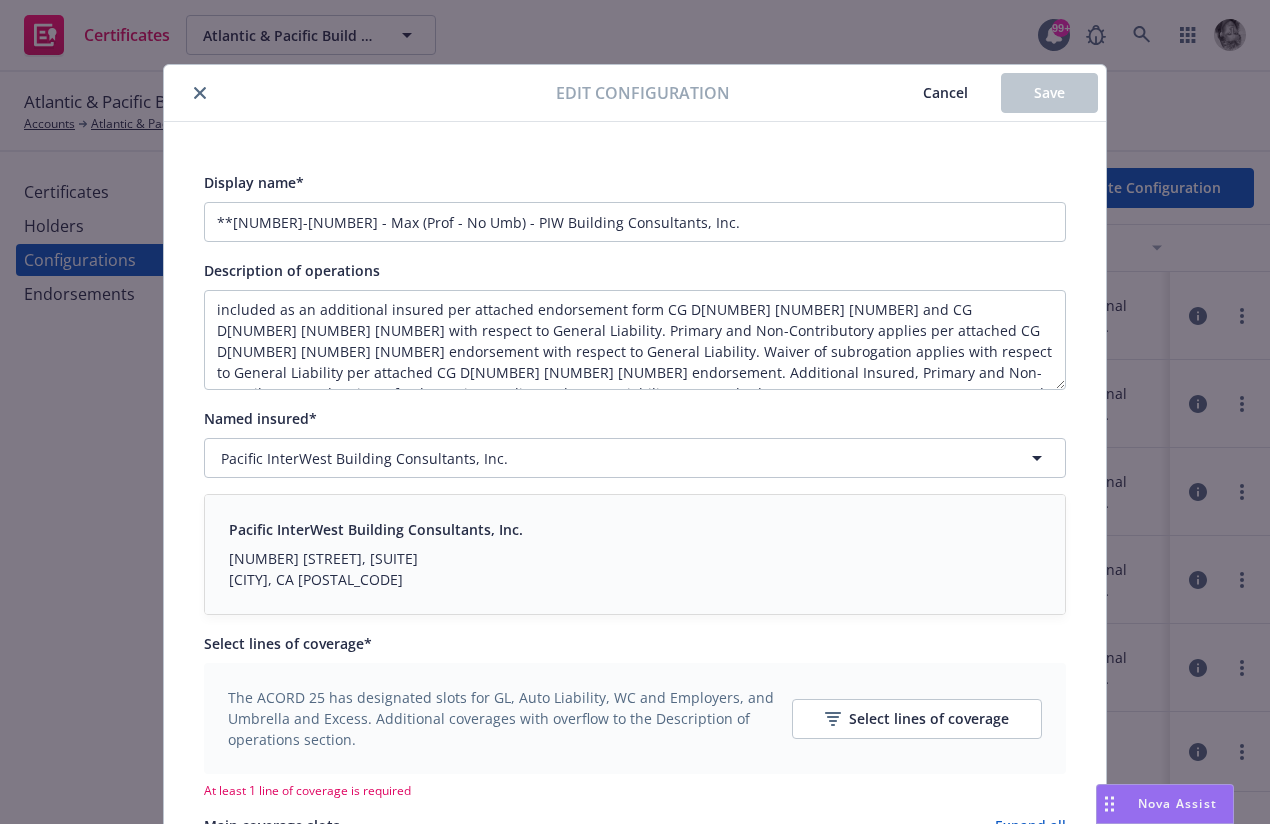 click on "Cancel" at bounding box center (945, 92) 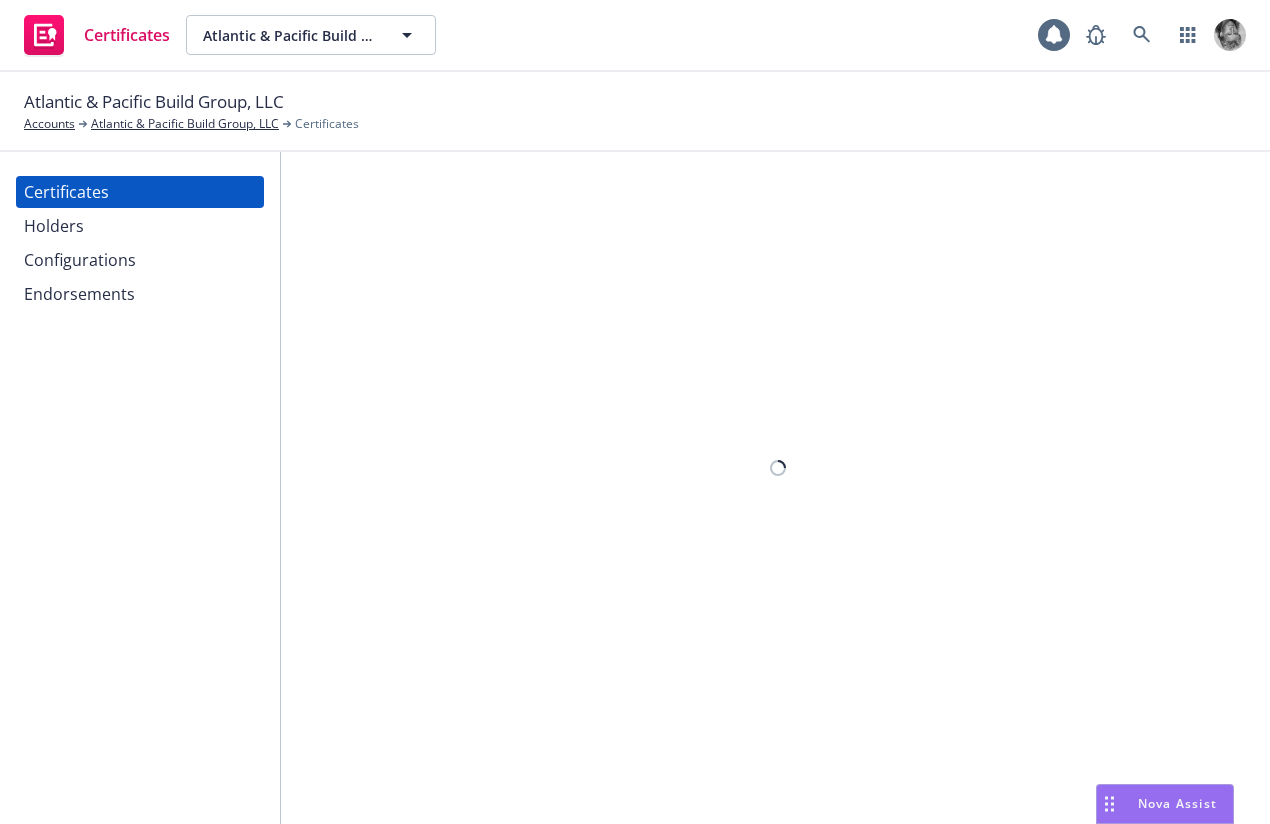 scroll, scrollTop: 0, scrollLeft: 0, axis: both 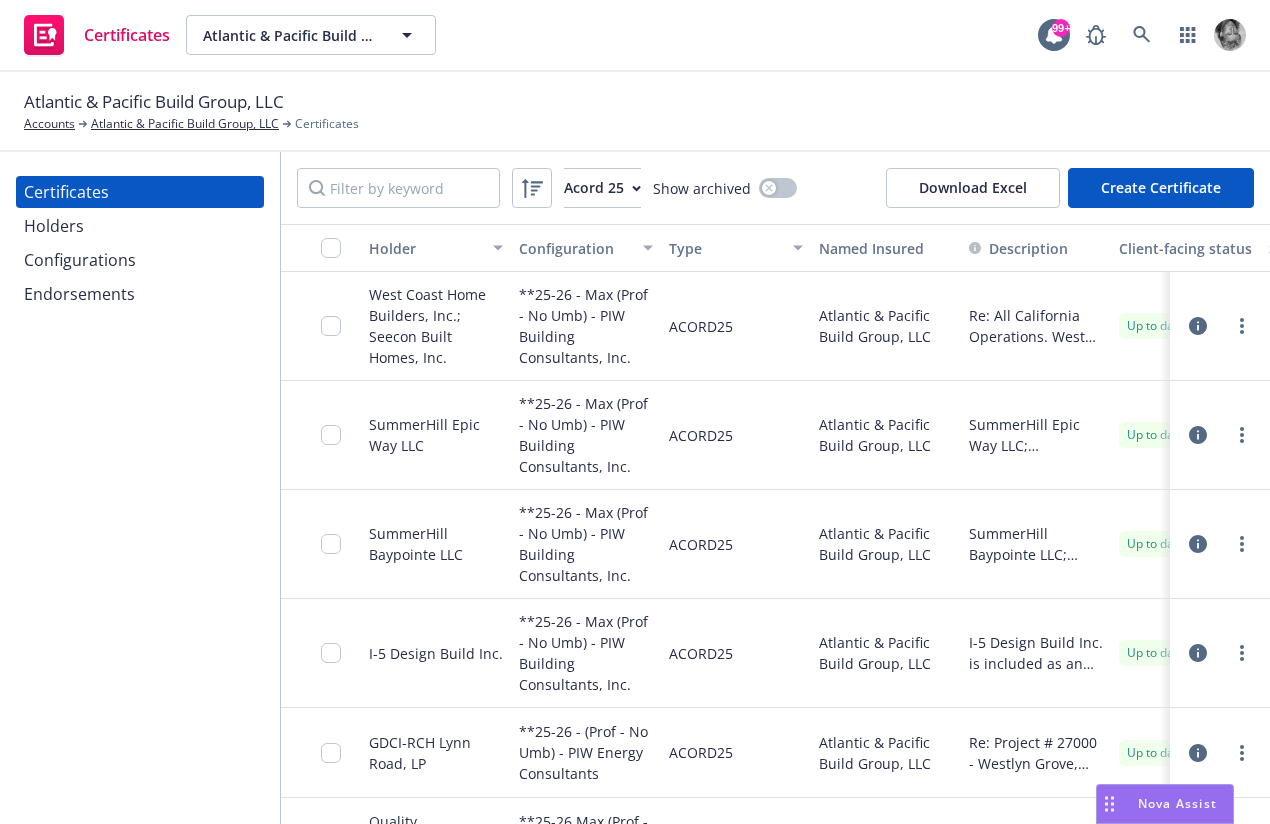 click on "Atlantic & Pacific Build Group, LLC Accounts Atlantic & Pacific Build Group, LLC Certificates" at bounding box center [635, 111] 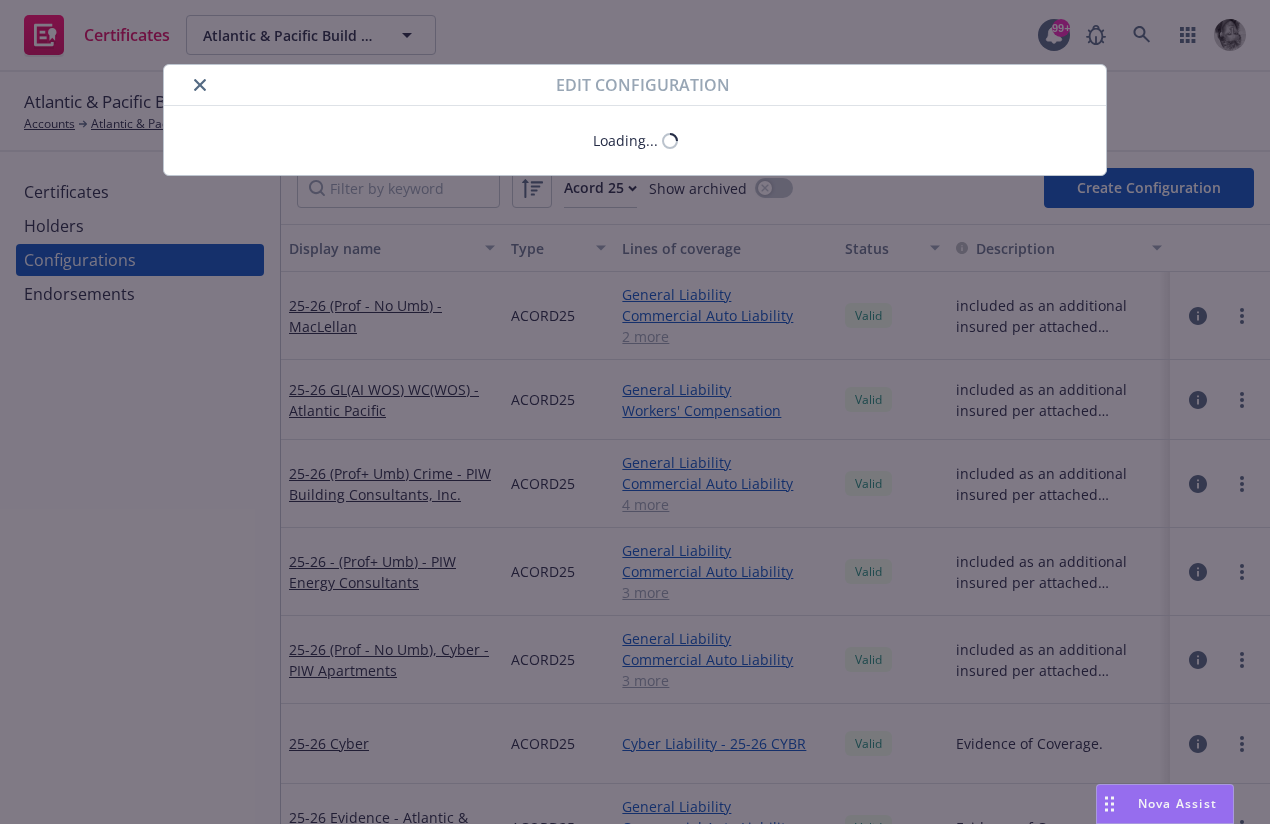 scroll, scrollTop: 0, scrollLeft: 0, axis: both 